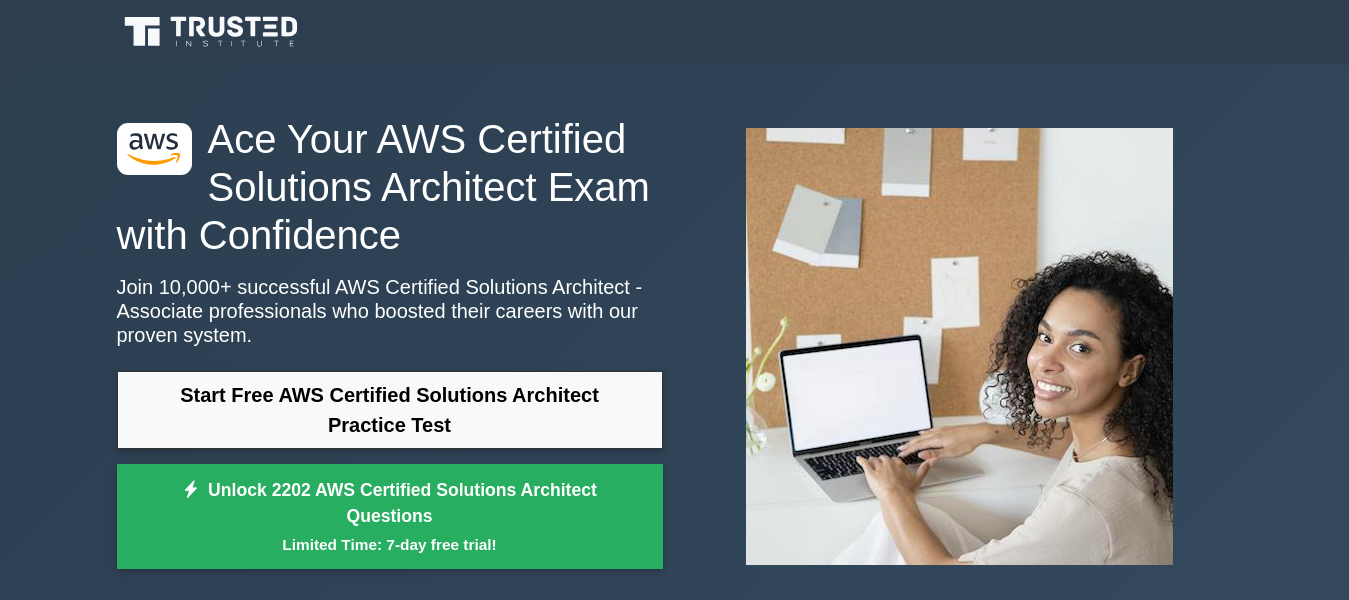 scroll, scrollTop: 0, scrollLeft: 0, axis: both 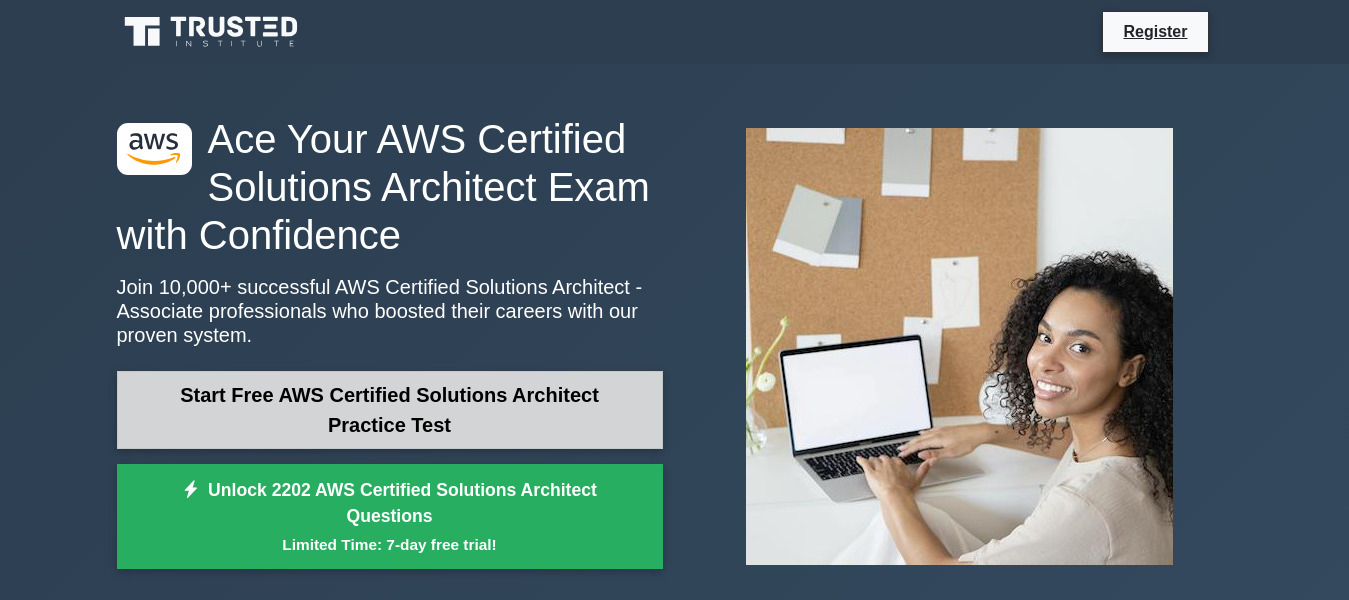 click on "Start Free AWS Certified Solutions Architect Practice Test" at bounding box center (390, 410) 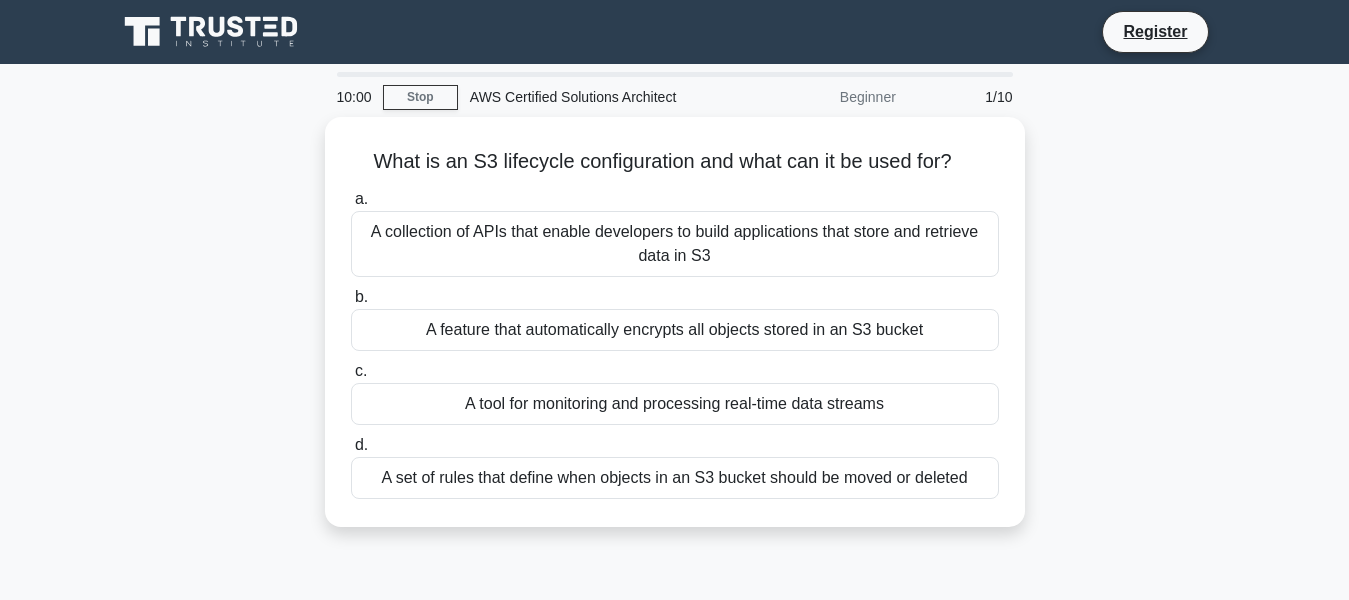 scroll, scrollTop: 0, scrollLeft: 0, axis: both 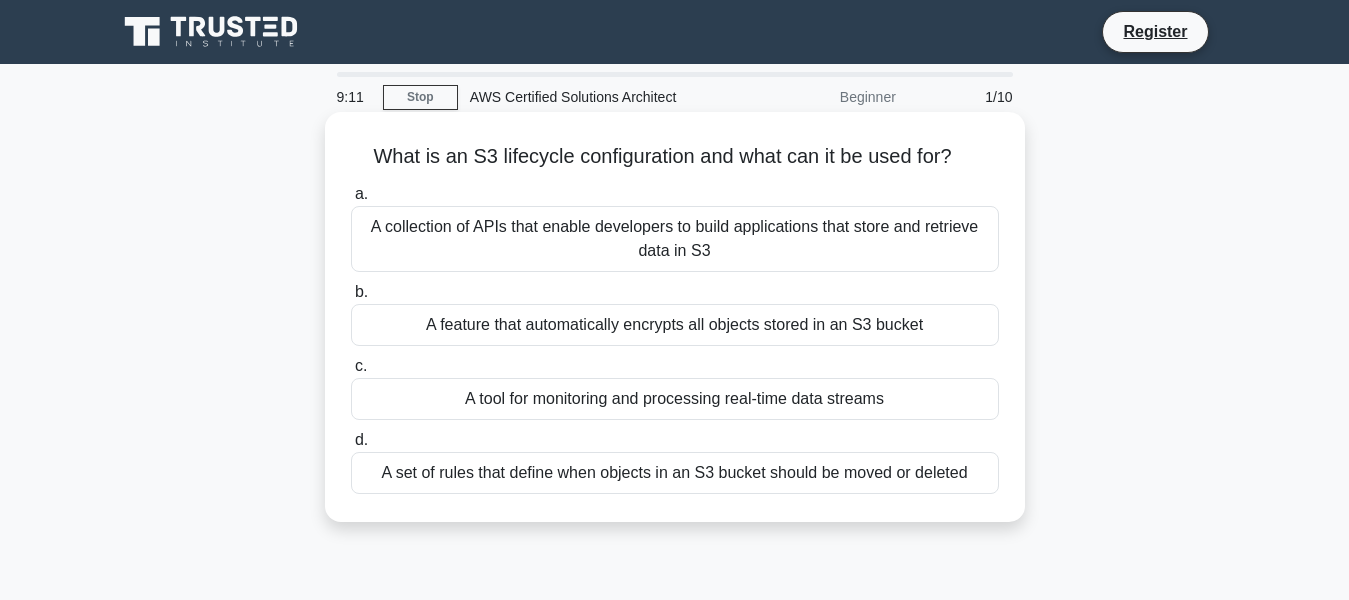 click on "A collection of APIs that enable developers to build applications that store and retrieve data in S3" at bounding box center (675, 239) 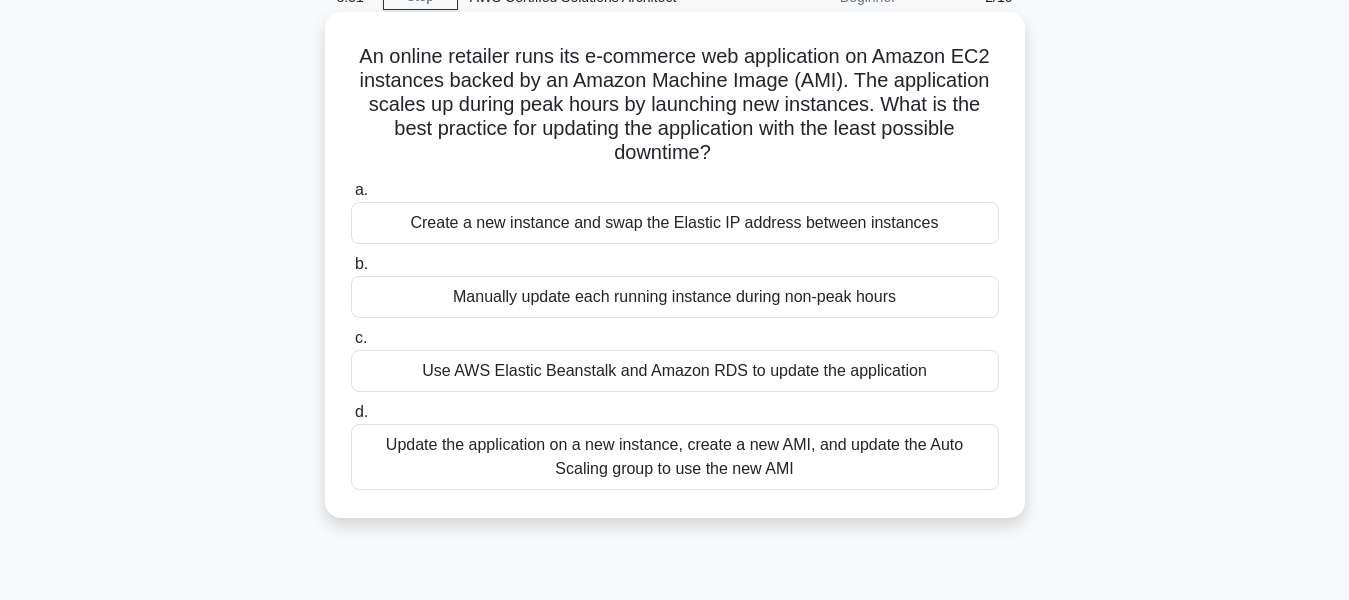 scroll, scrollTop: 0, scrollLeft: 0, axis: both 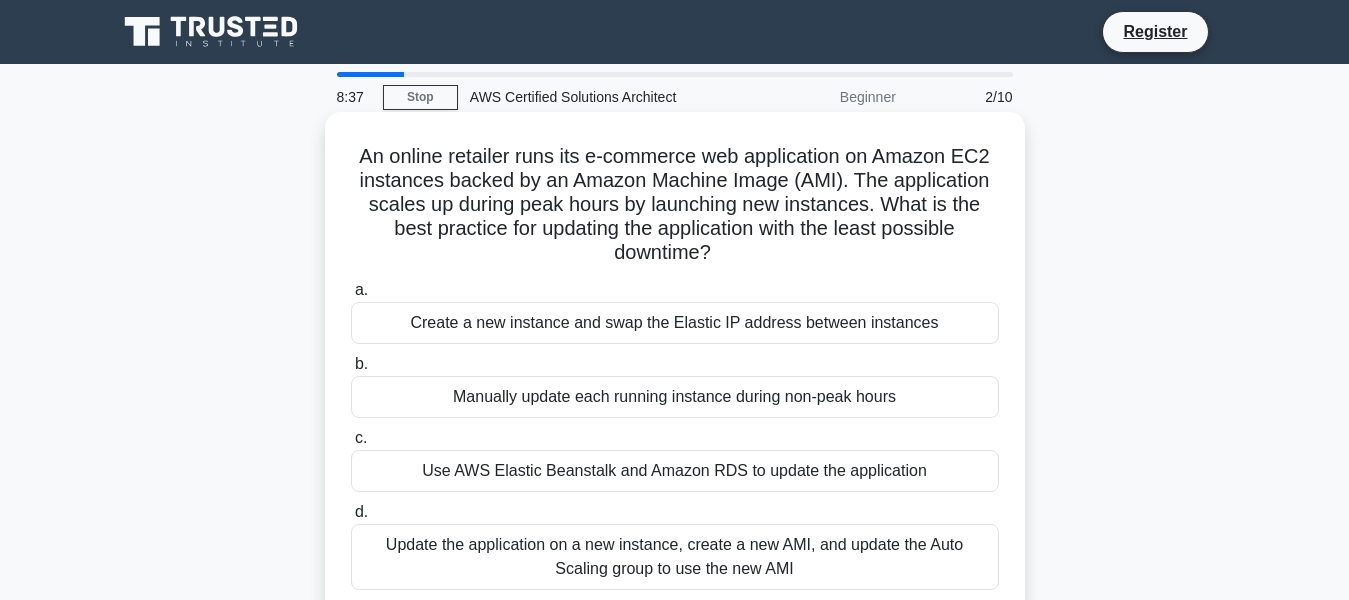 click on "Update the application on a new instance, create a new AMI, and update the Auto Scaling group to use the new AMI" at bounding box center [675, 557] 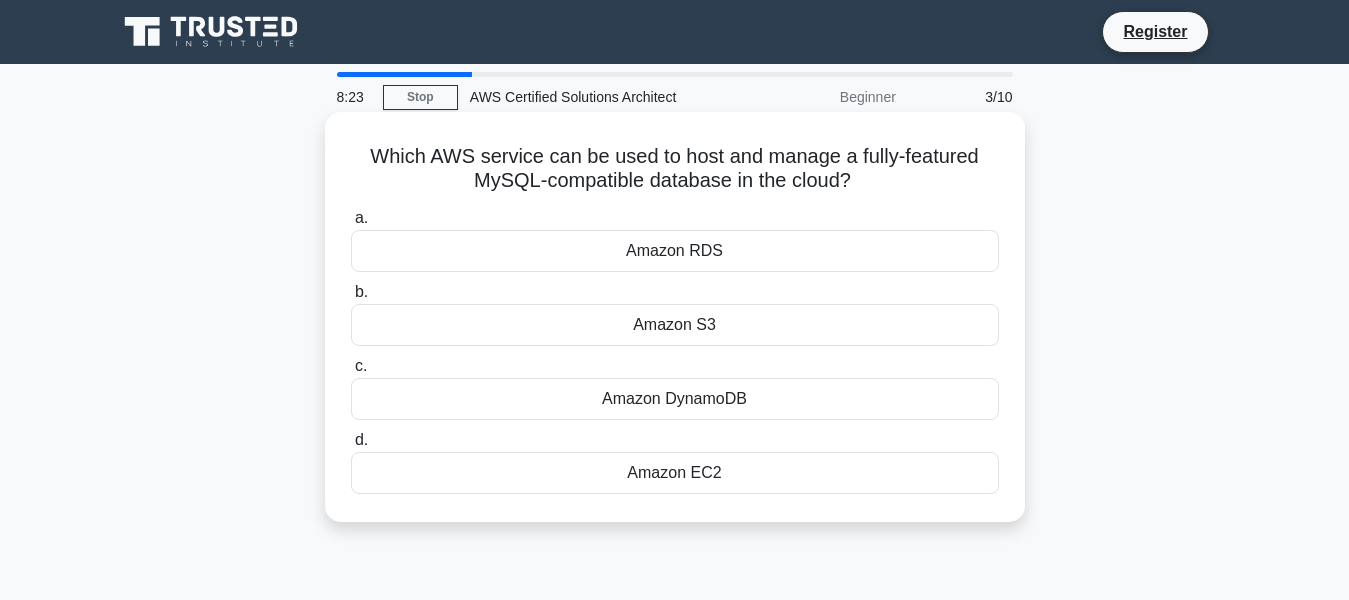 click on "Amazon EC2" at bounding box center [675, 473] 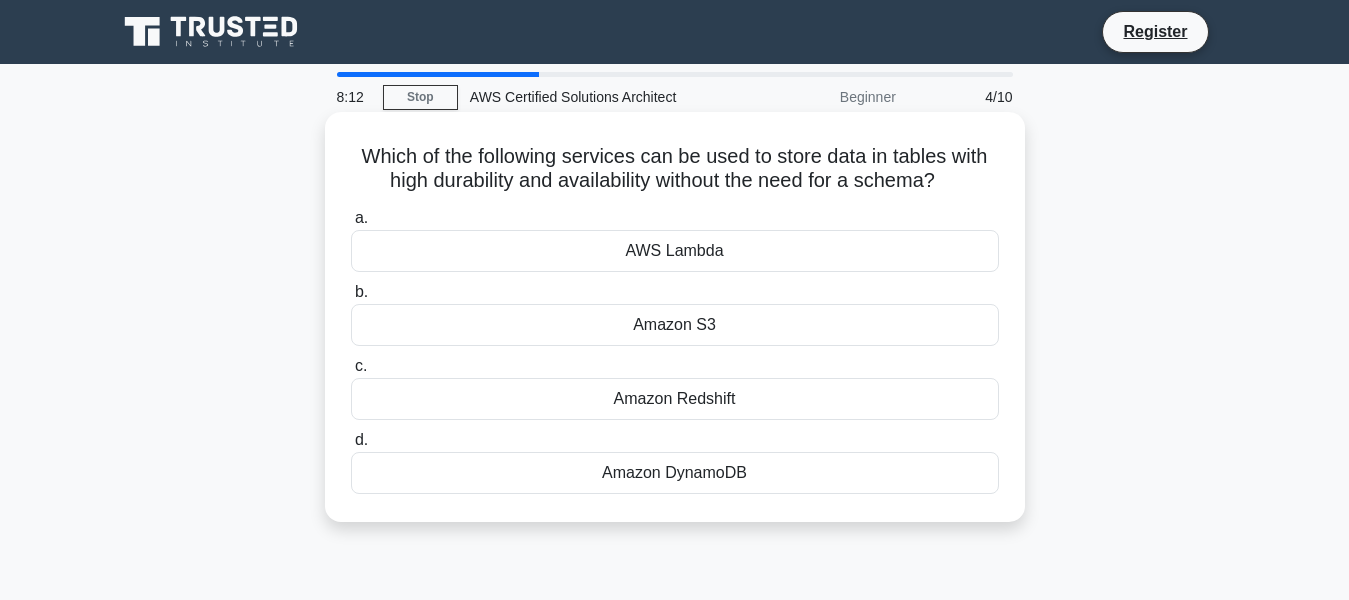 click on "Amazon S3" at bounding box center [675, 325] 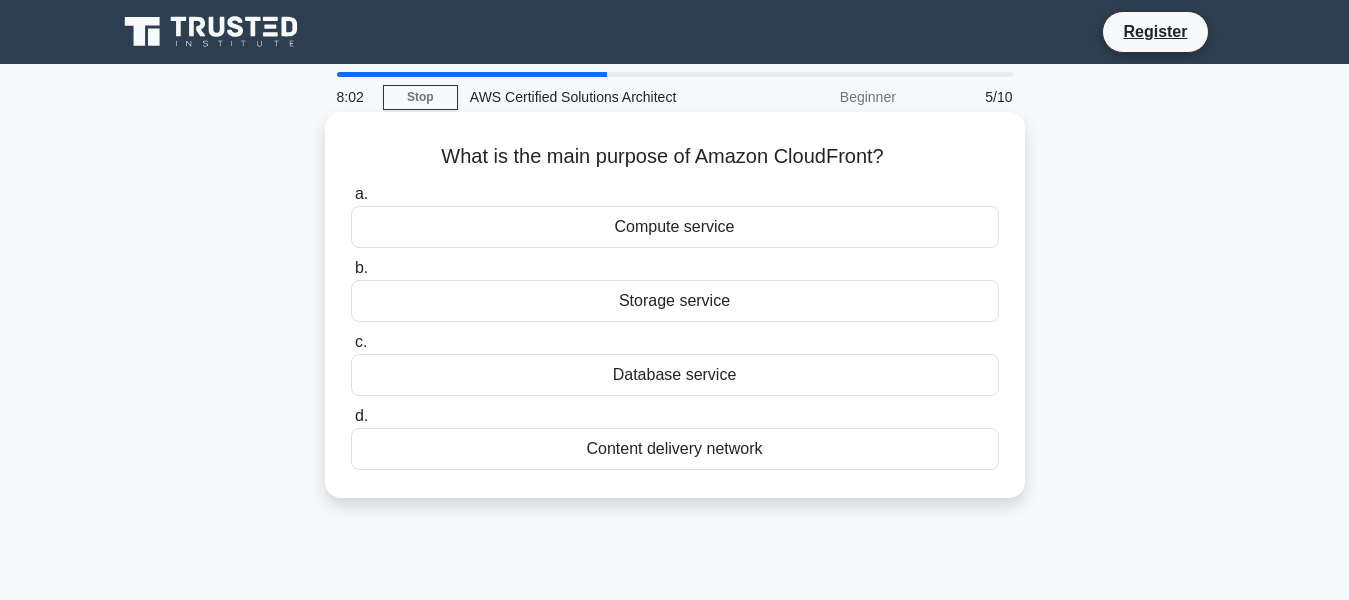 drag, startPoint x: 803, startPoint y: 323, endPoint x: 665, endPoint y: 306, distance: 139.04315 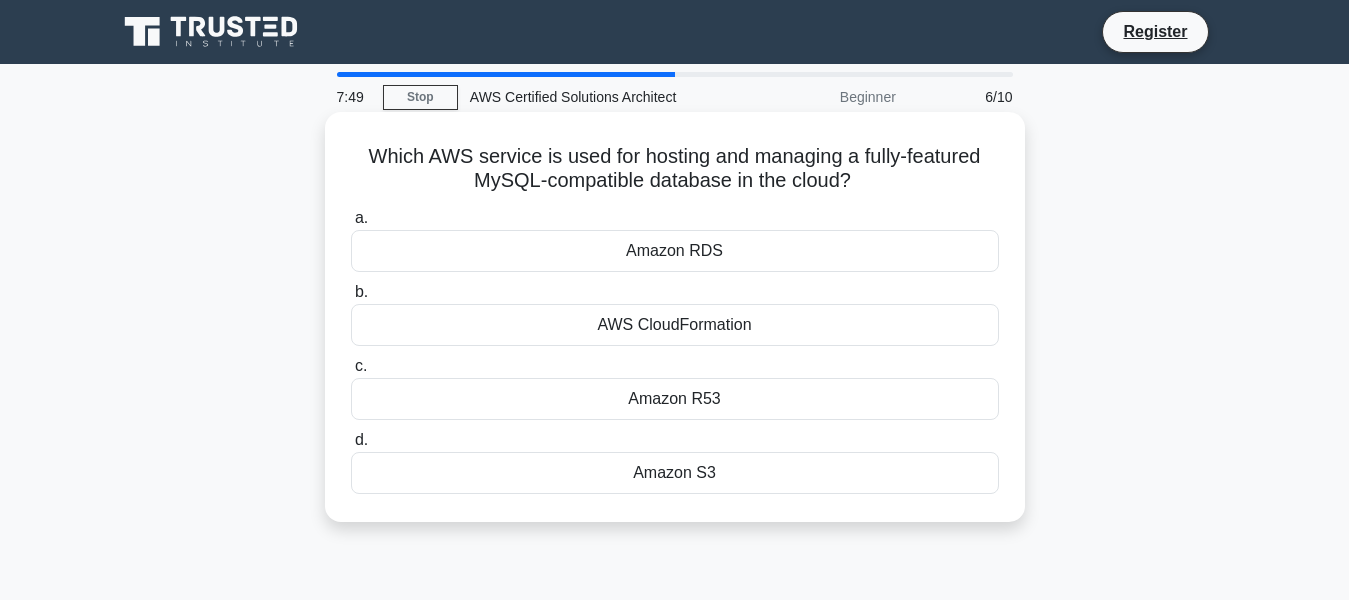 click on "Amazon R53" at bounding box center (675, 399) 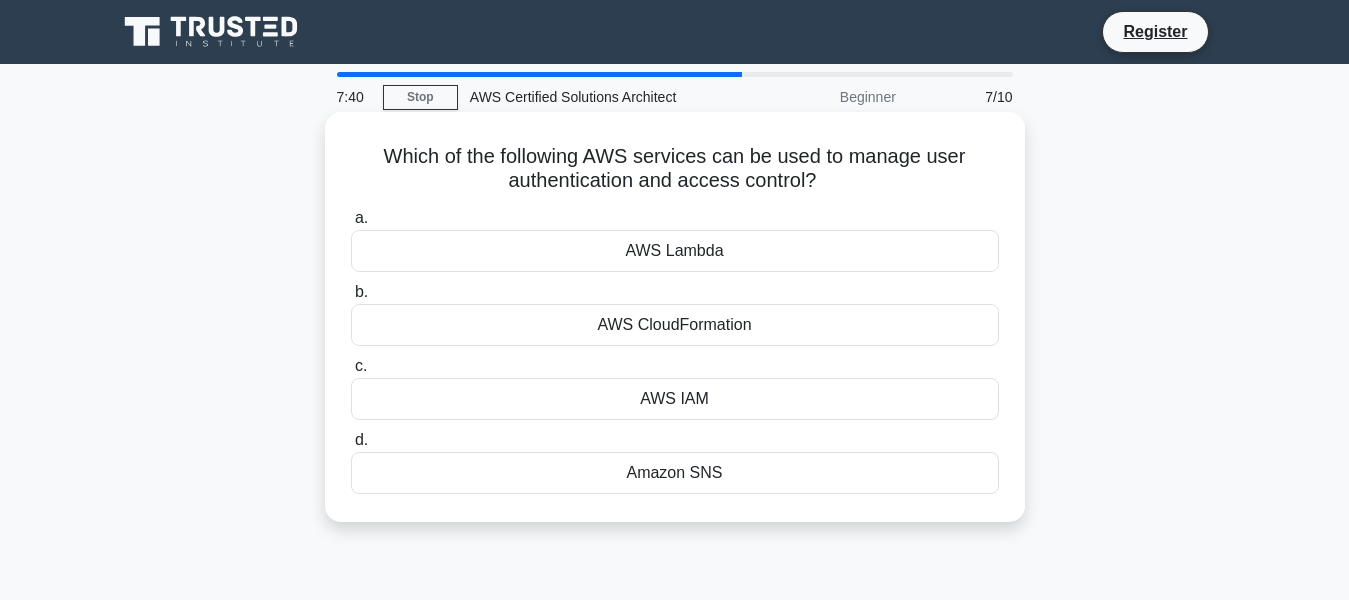 click on "Amazon SNS" at bounding box center (675, 473) 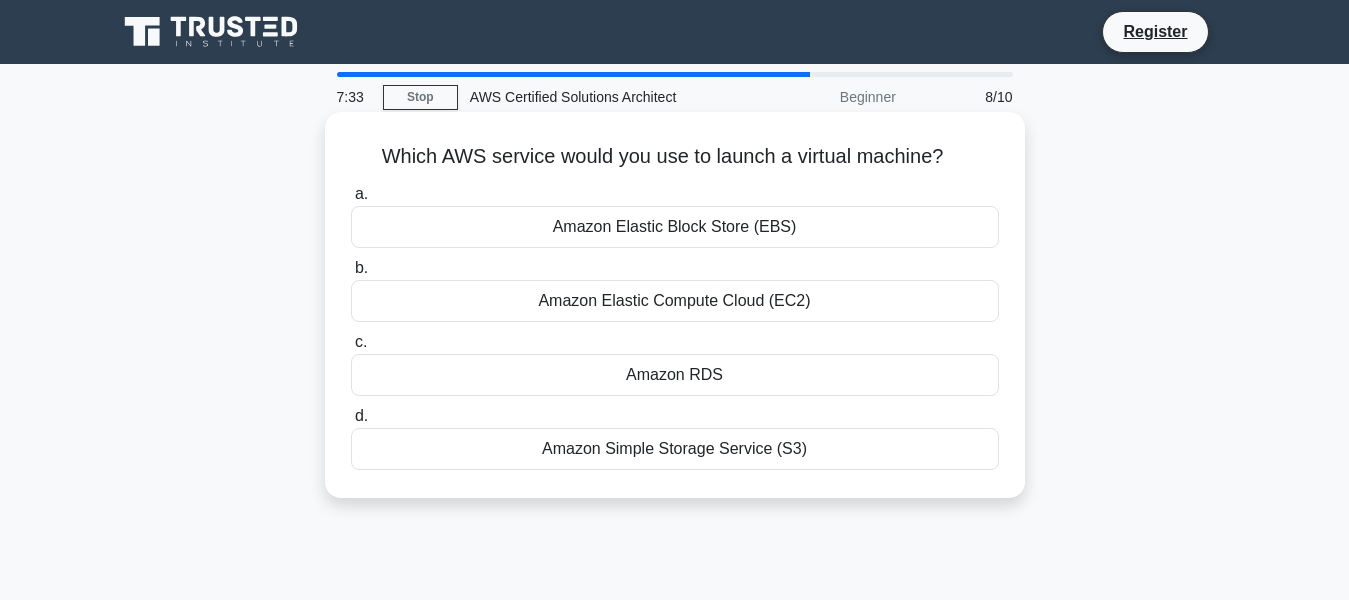 click on "Amazon Elastic Compute Cloud (EC2)" at bounding box center [675, 301] 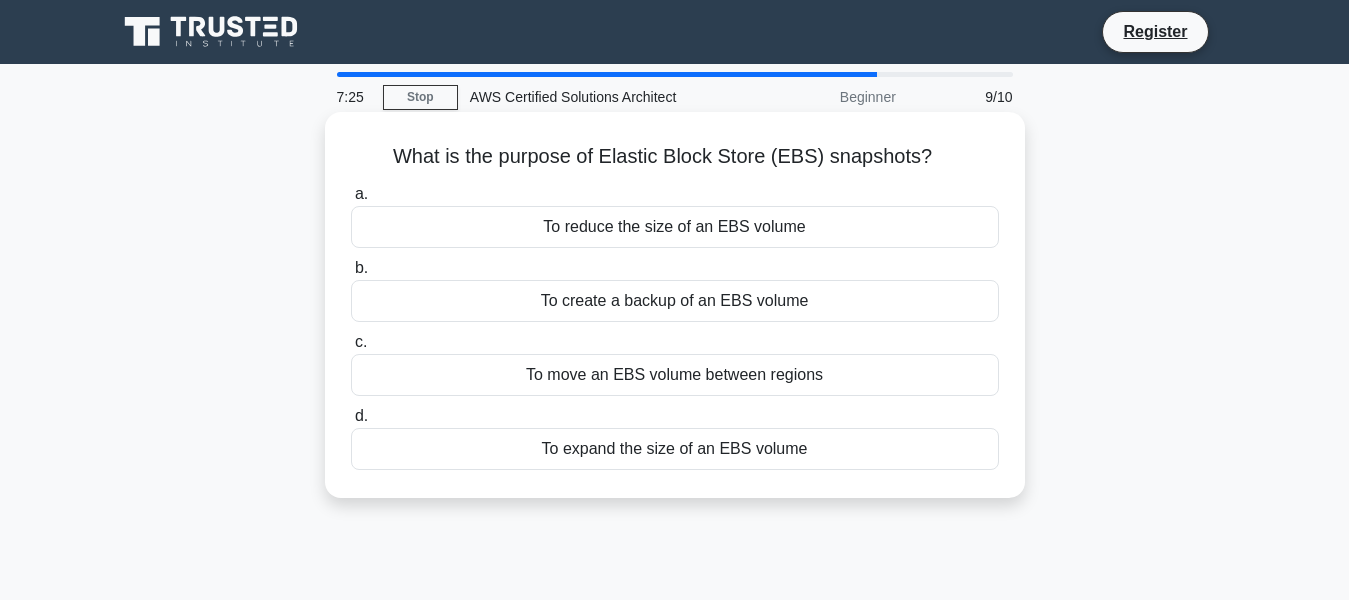 click on "To move an EBS volume between regions" at bounding box center (675, 375) 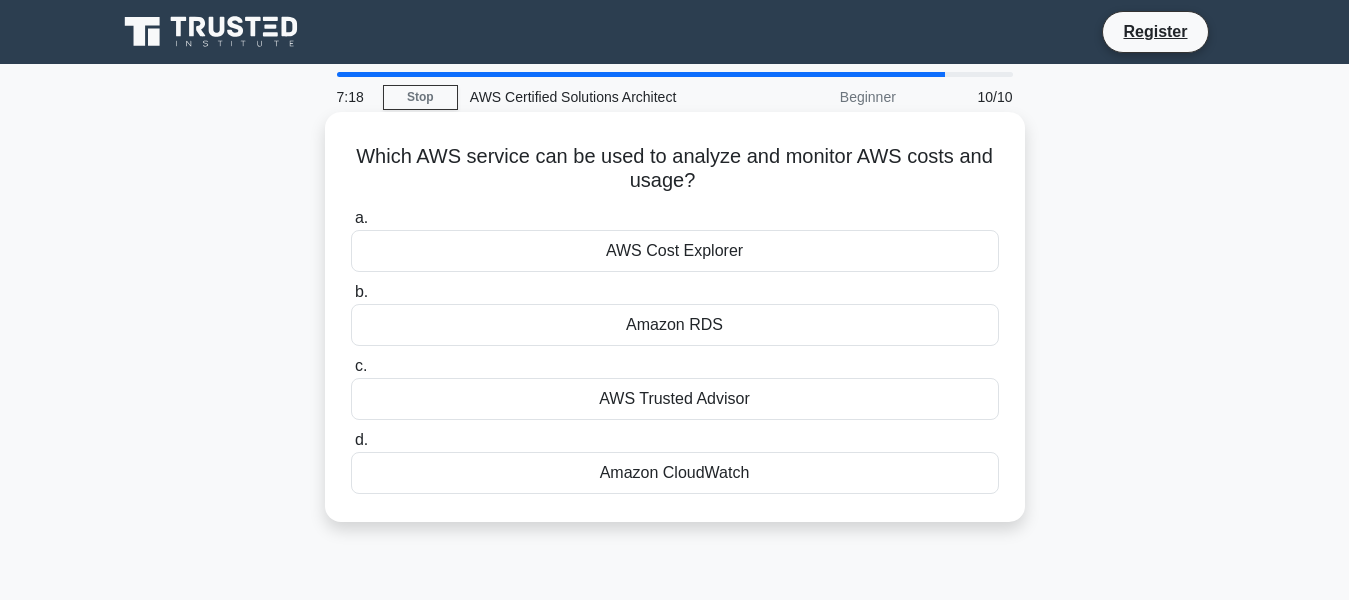click on "AWS Trusted Advisor" at bounding box center (675, 399) 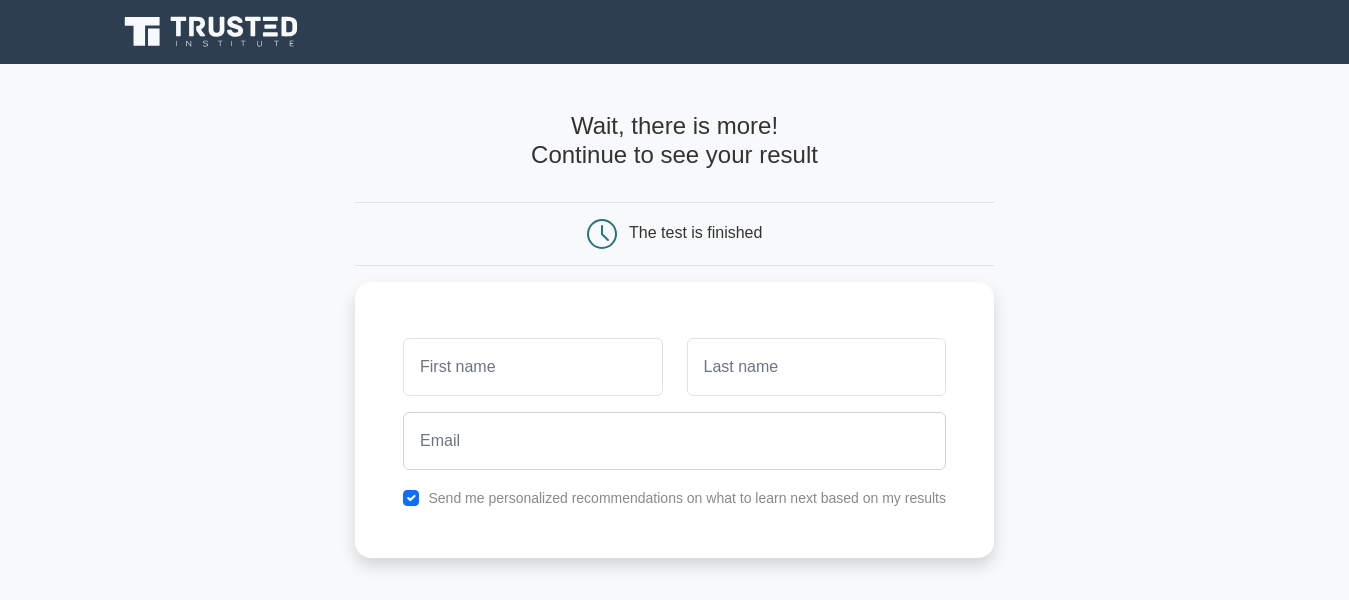 scroll, scrollTop: 0, scrollLeft: 0, axis: both 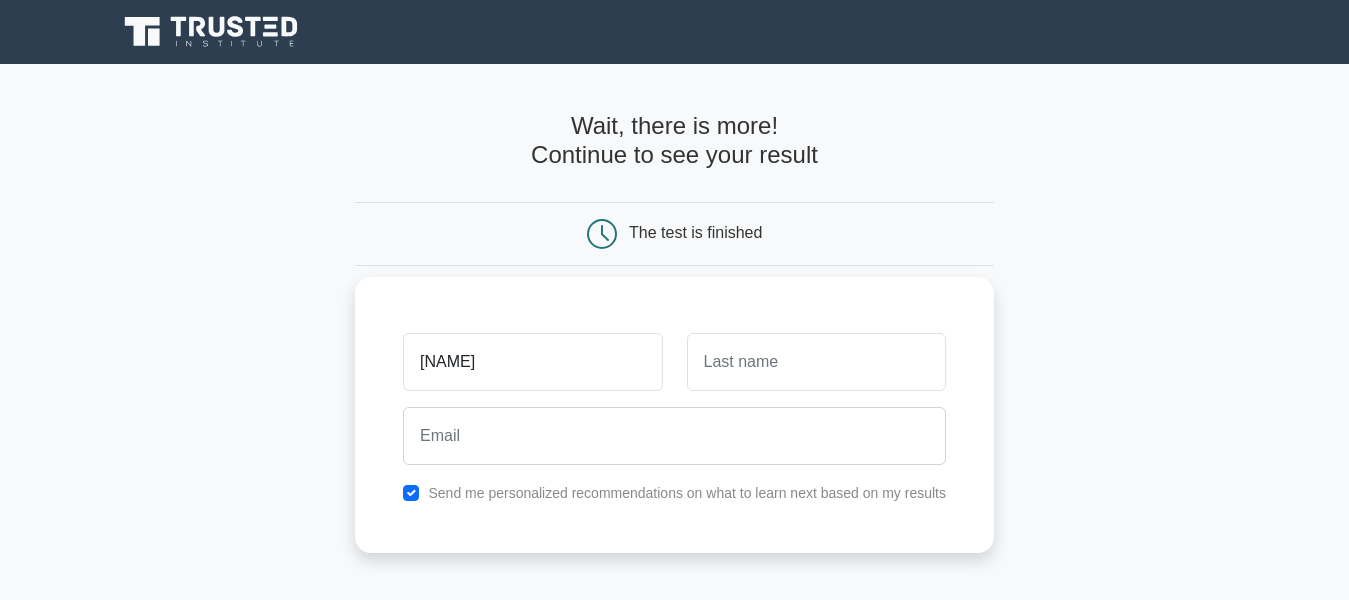type on "[NAME]" 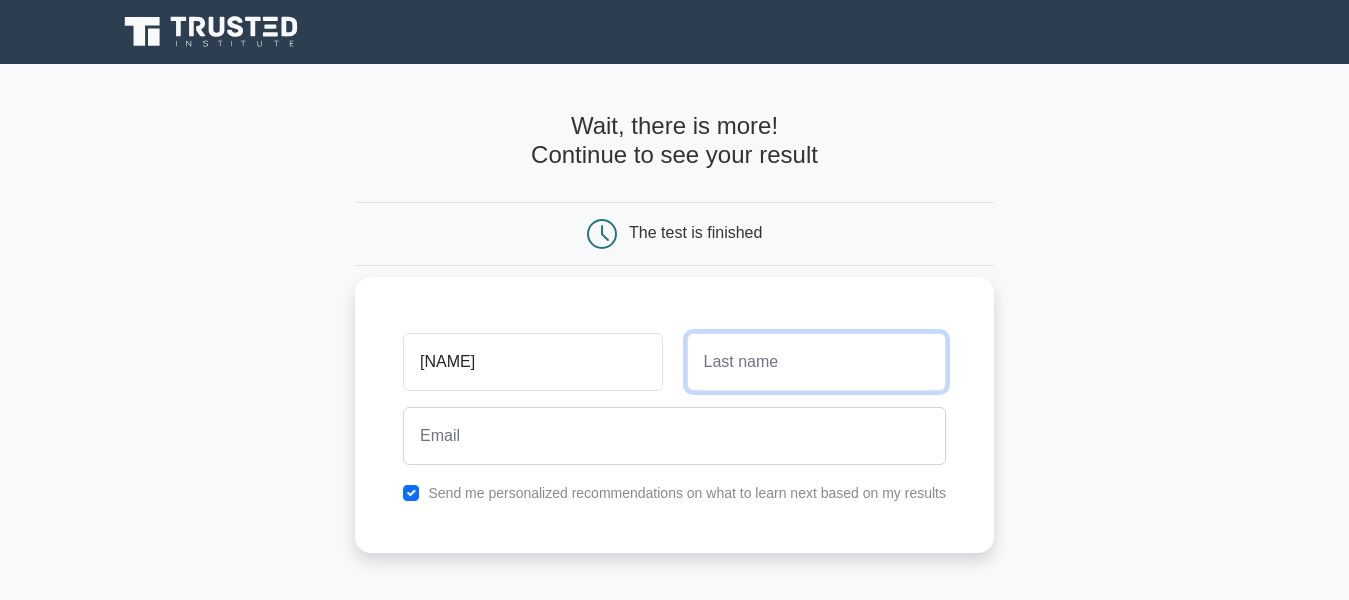 click at bounding box center [816, 362] 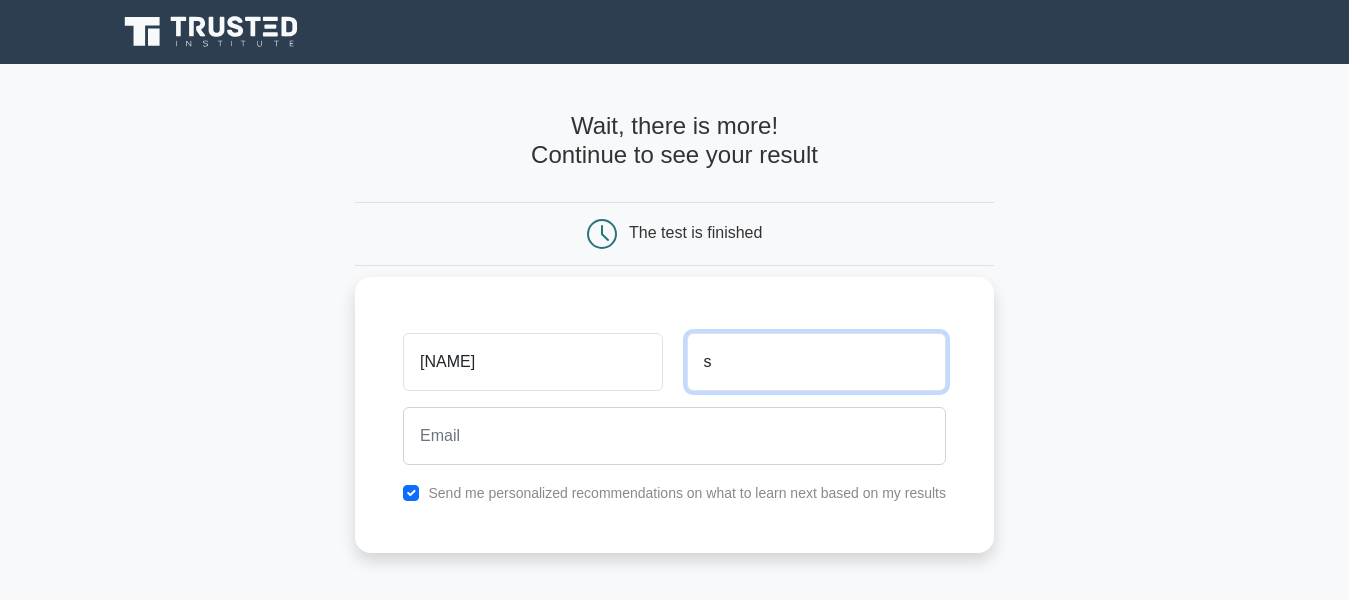 type on "s" 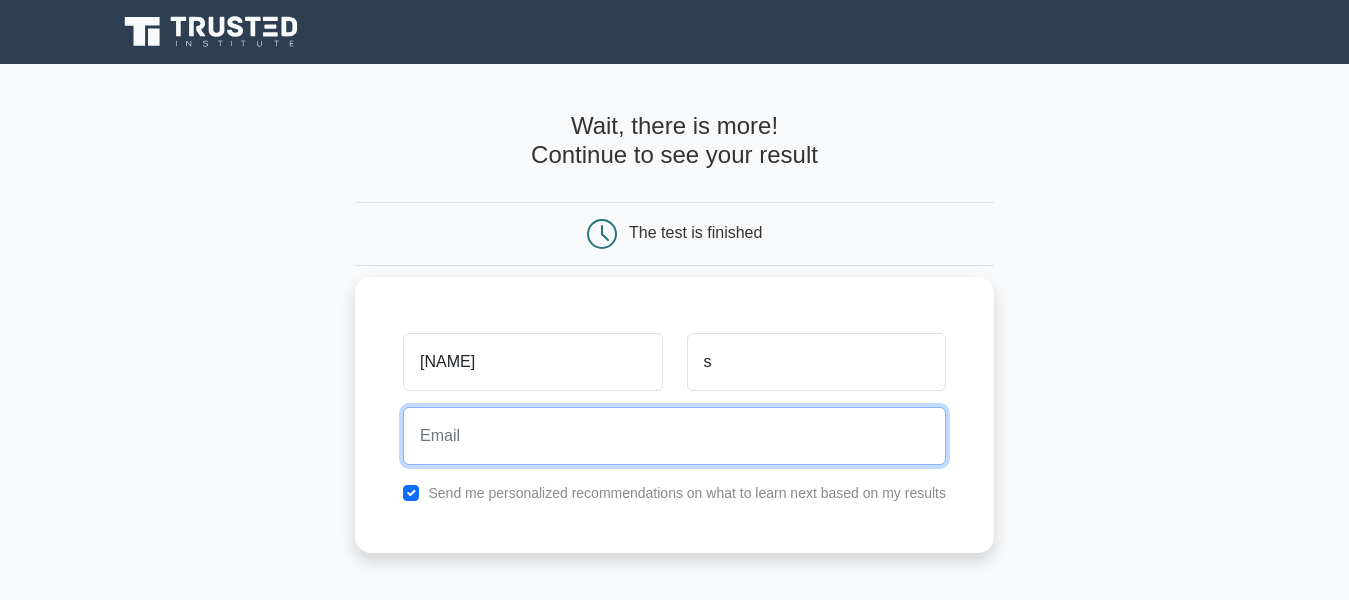 click at bounding box center (674, 436) 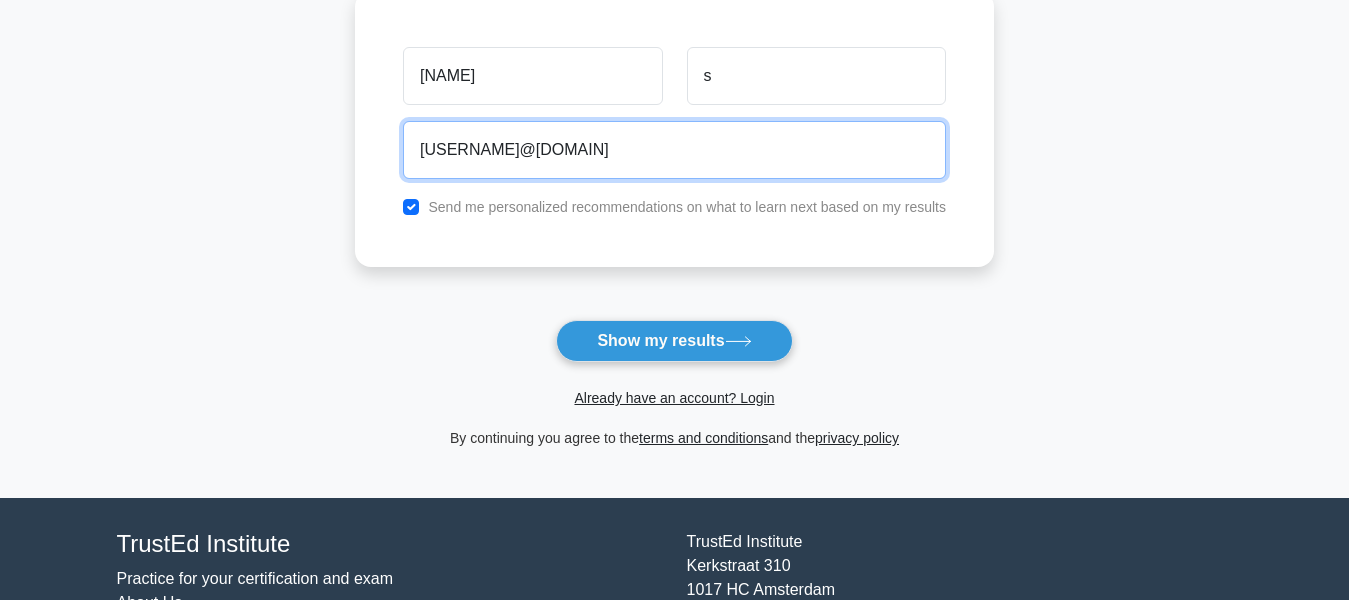 scroll, scrollTop: 300, scrollLeft: 0, axis: vertical 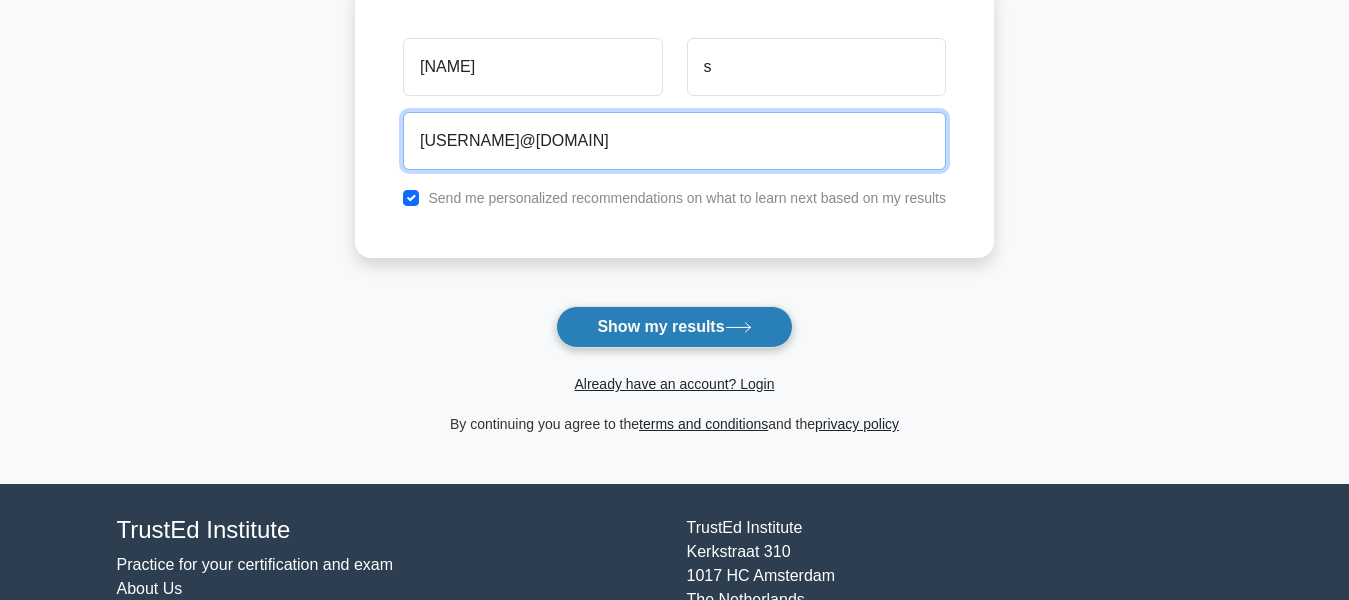type on "[USERNAME]@[DOMAIN]" 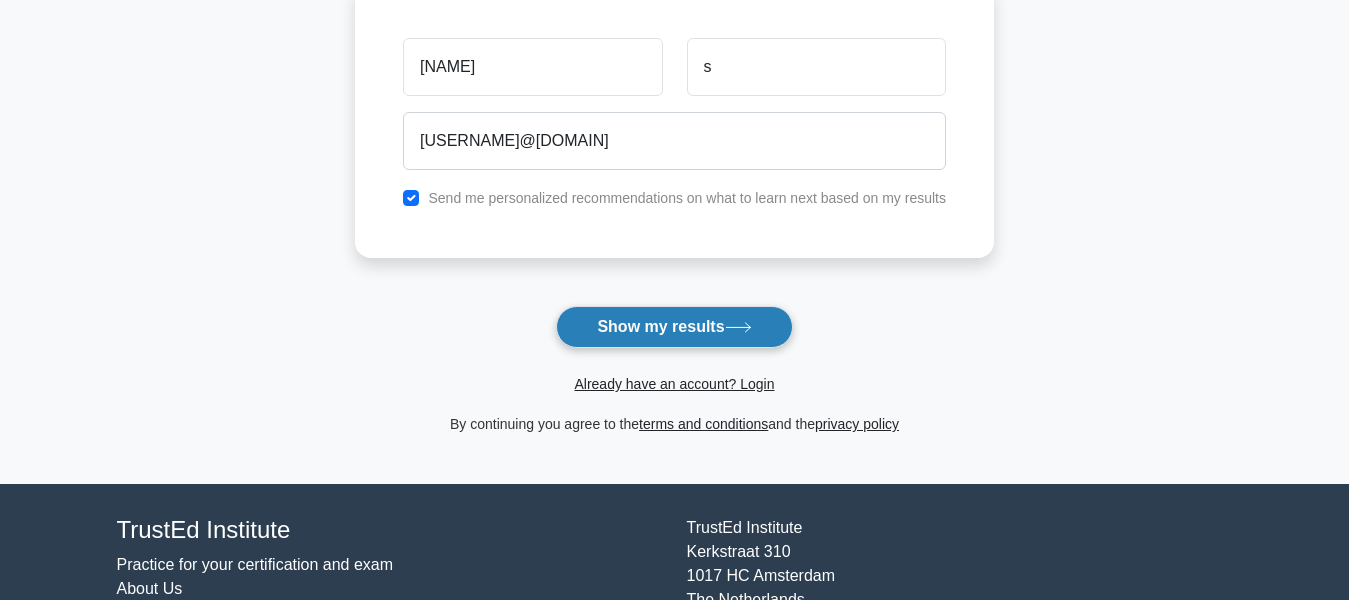 click on "Show my results" at bounding box center [674, 327] 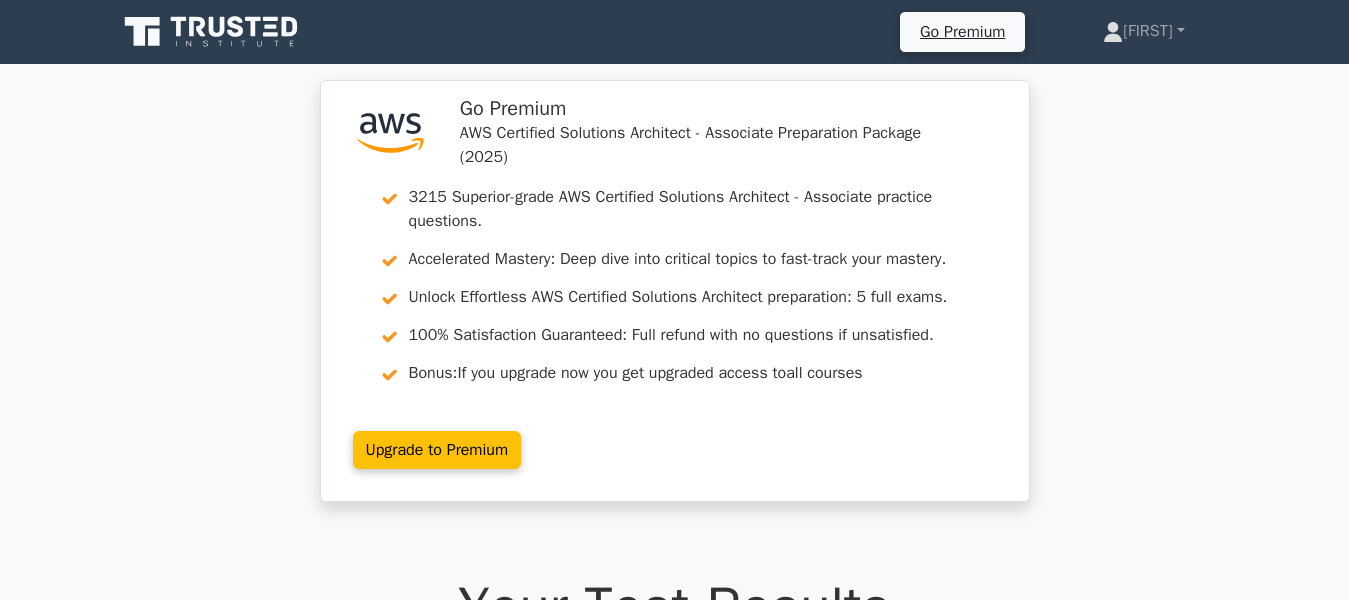 scroll, scrollTop: 0, scrollLeft: 0, axis: both 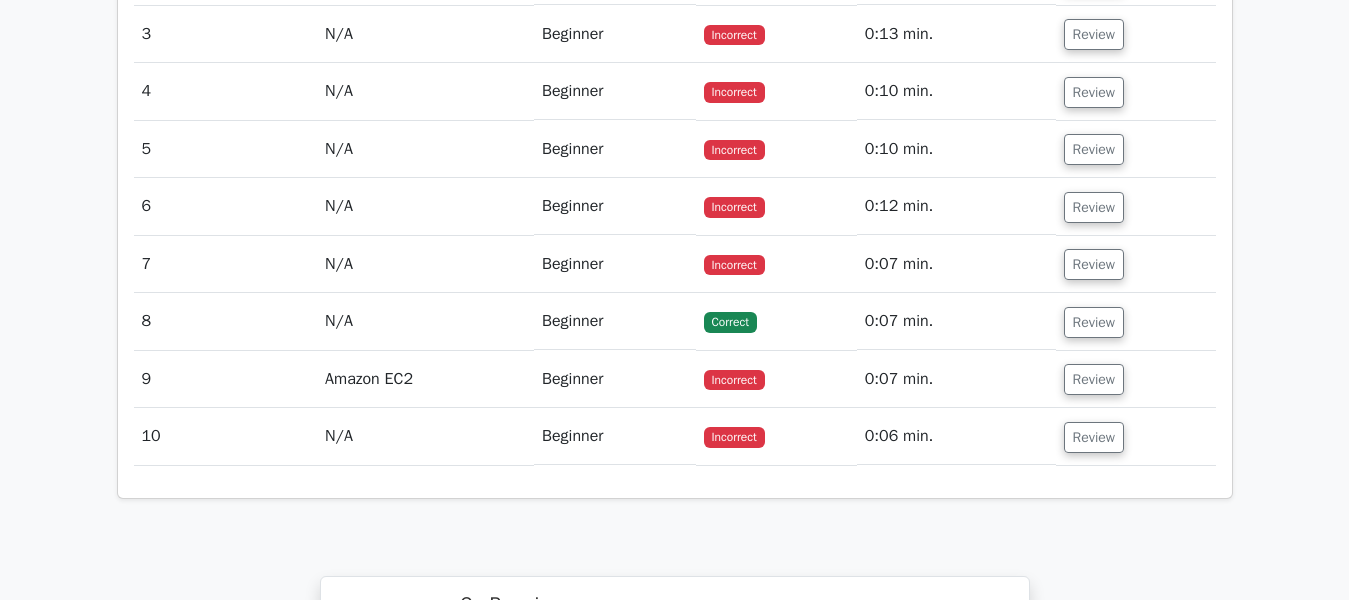 click on "Beginner" at bounding box center (615, 321) 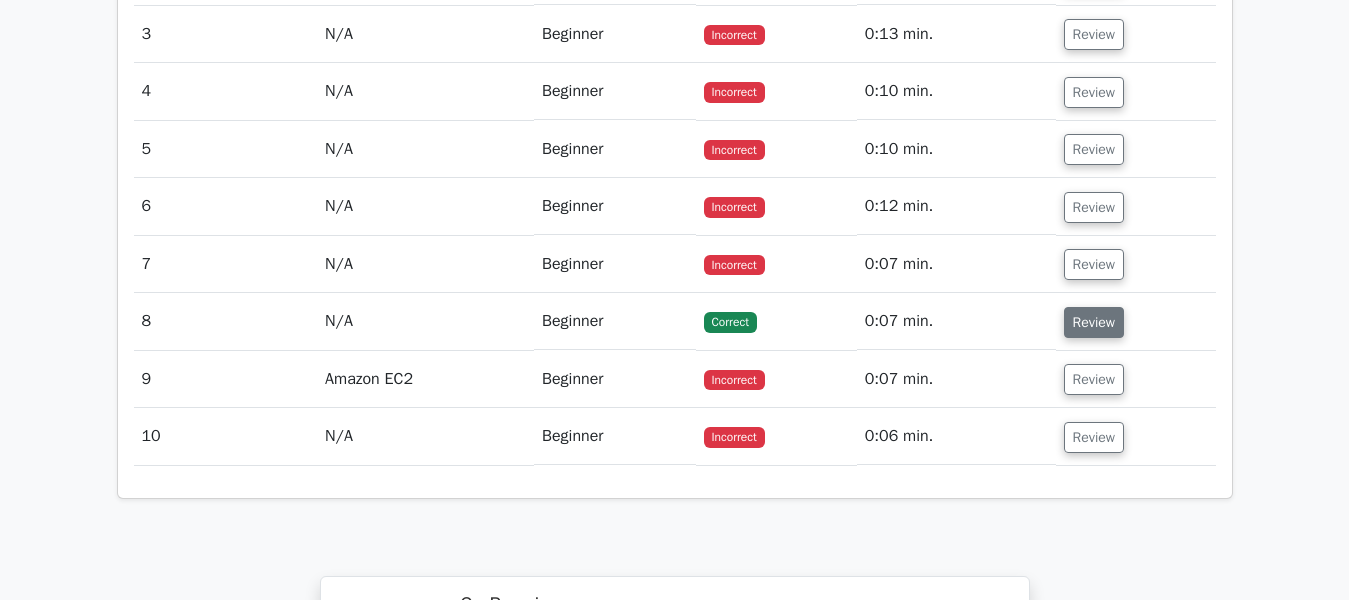 click on "Review" at bounding box center [1094, 322] 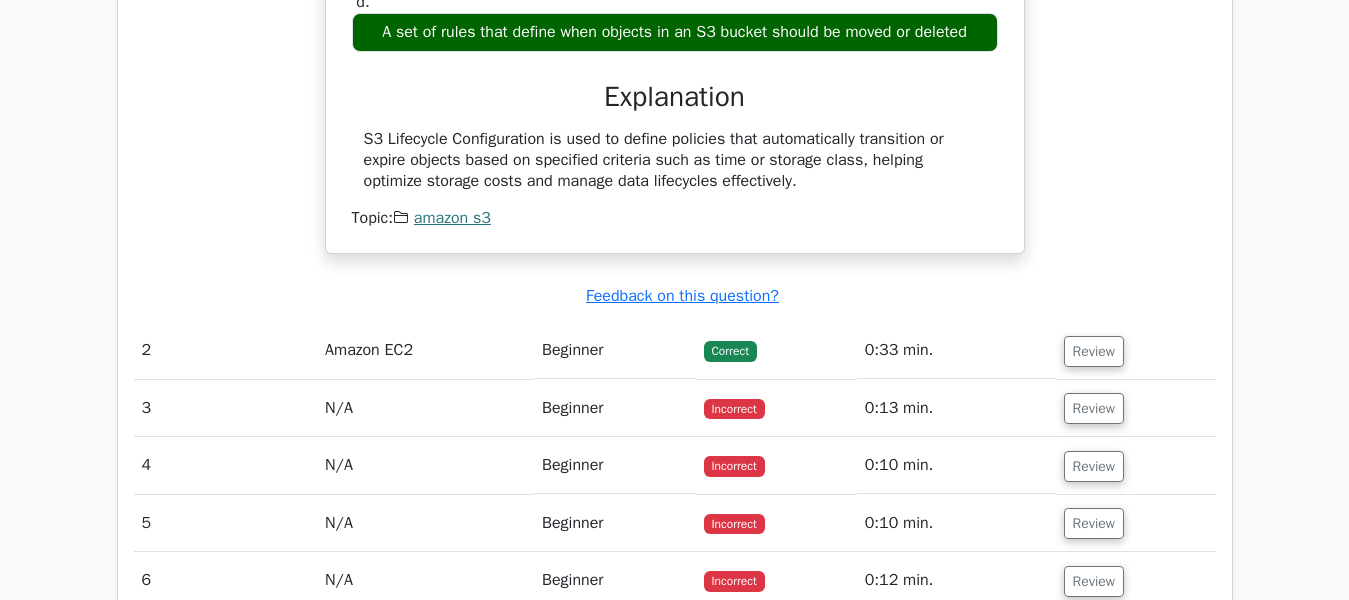 scroll, scrollTop: 2000, scrollLeft: 0, axis: vertical 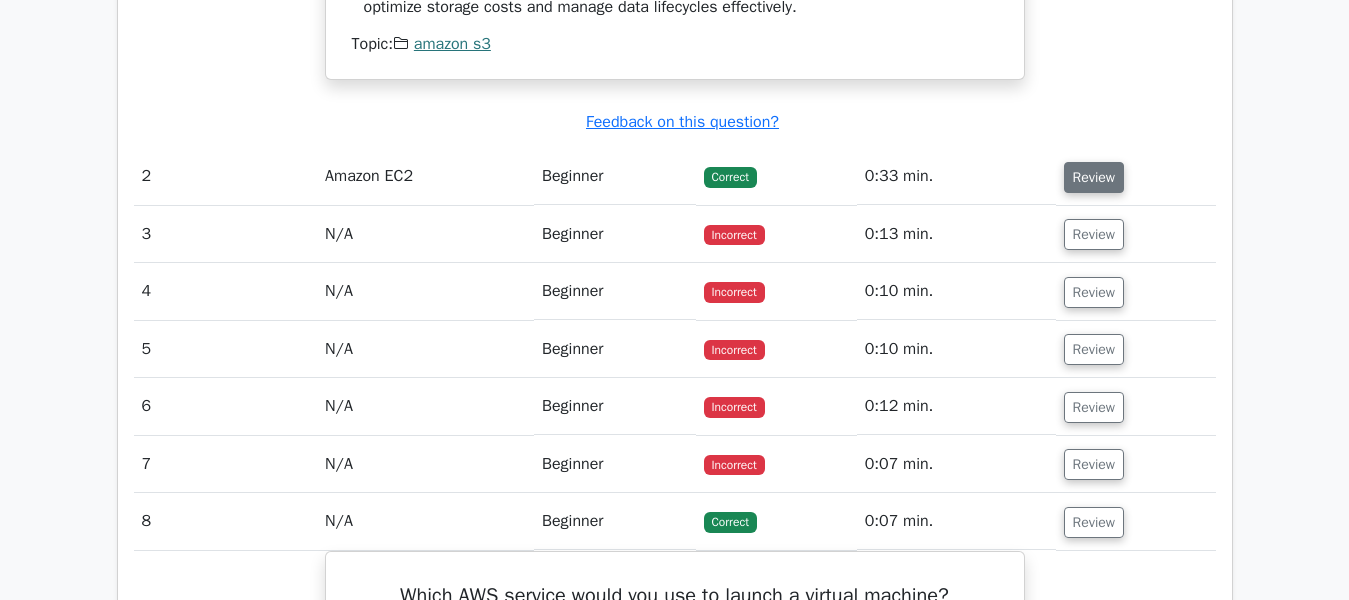click on "Review" at bounding box center (1094, 177) 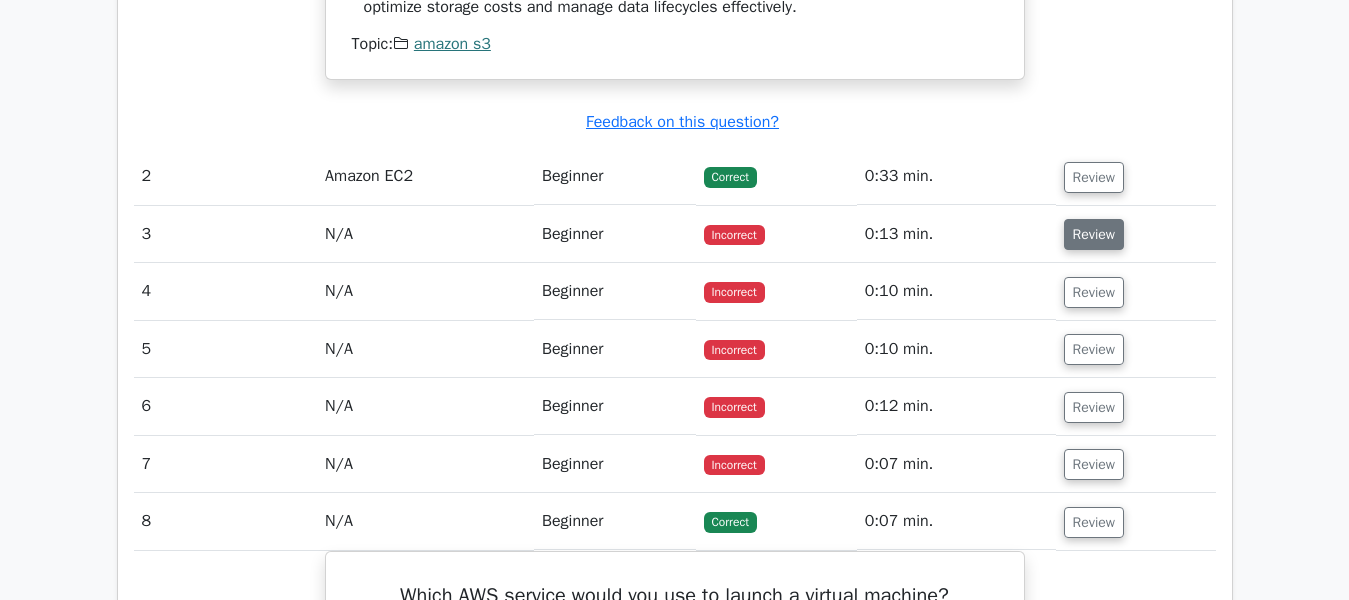 click on "Review" at bounding box center (1094, 234) 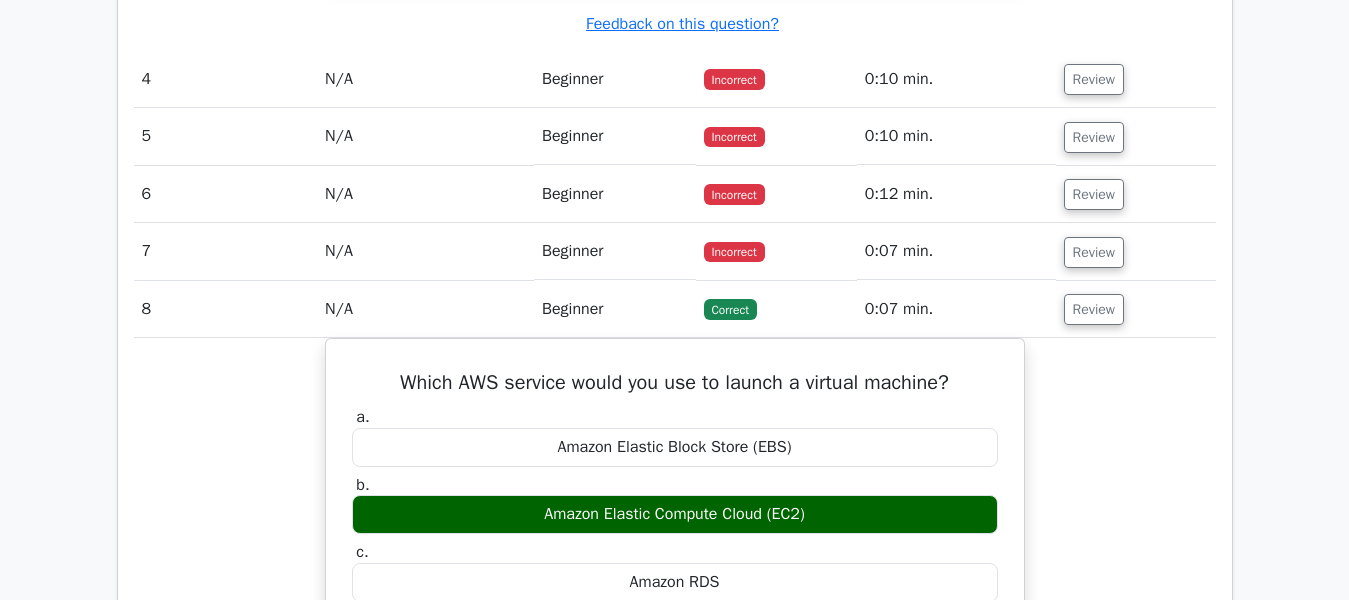 scroll, scrollTop: 3800, scrollLeft: 0, axis: vertical 